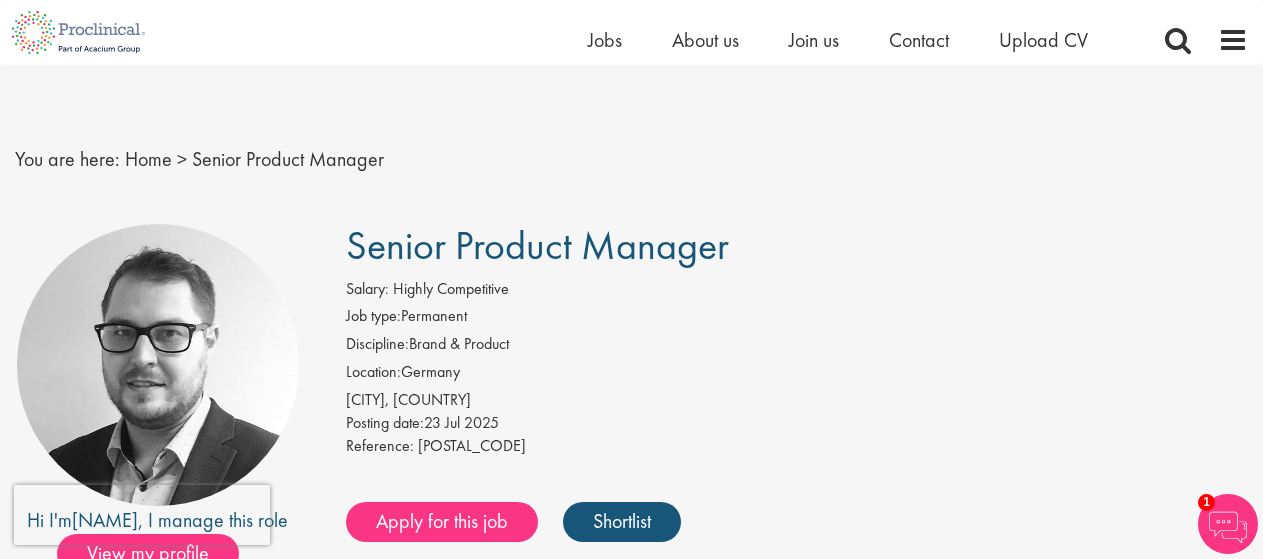 scroll, scrollTop: 100, scrollLeft: 0, axis: vertical 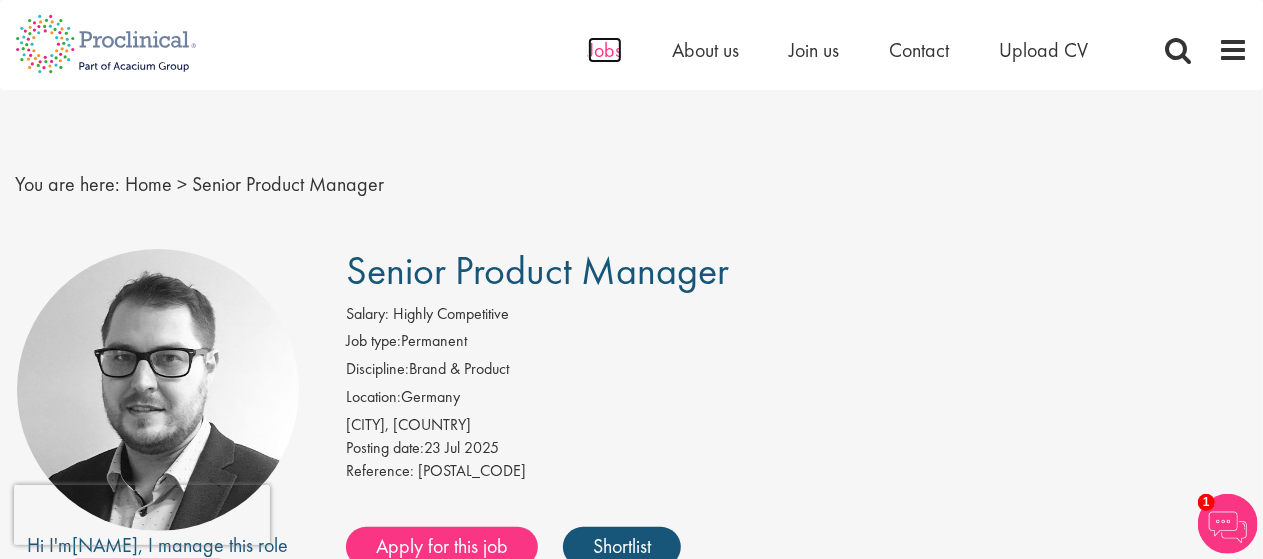 click on "Jobs" at bounding box center (605, 50) 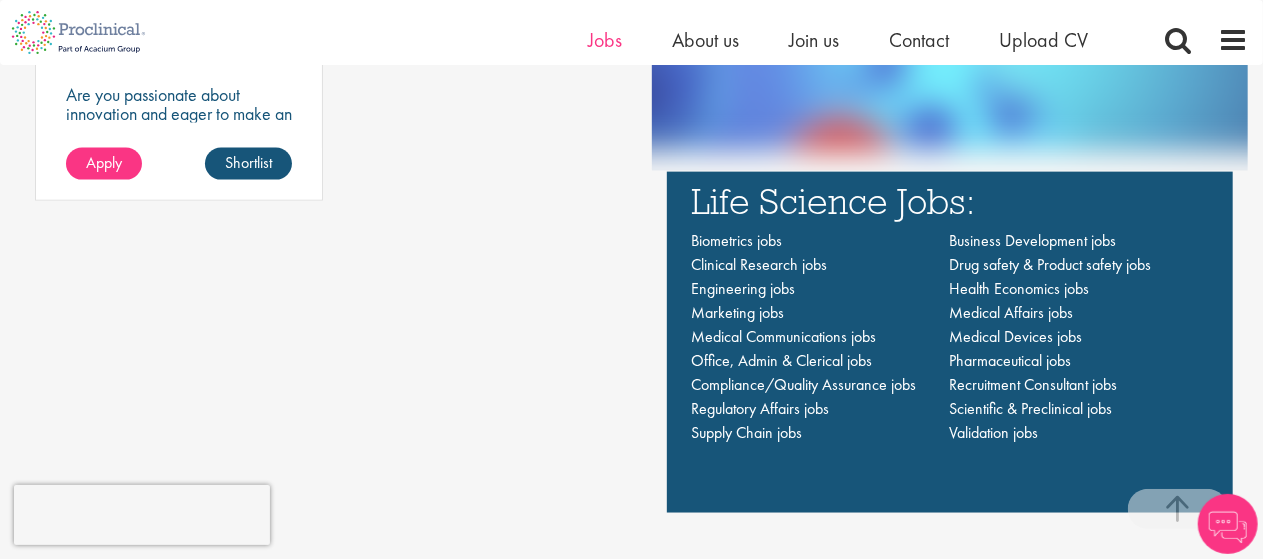 scroll, scrollTop: 1300, scrollLeft: 0, axis: vertical 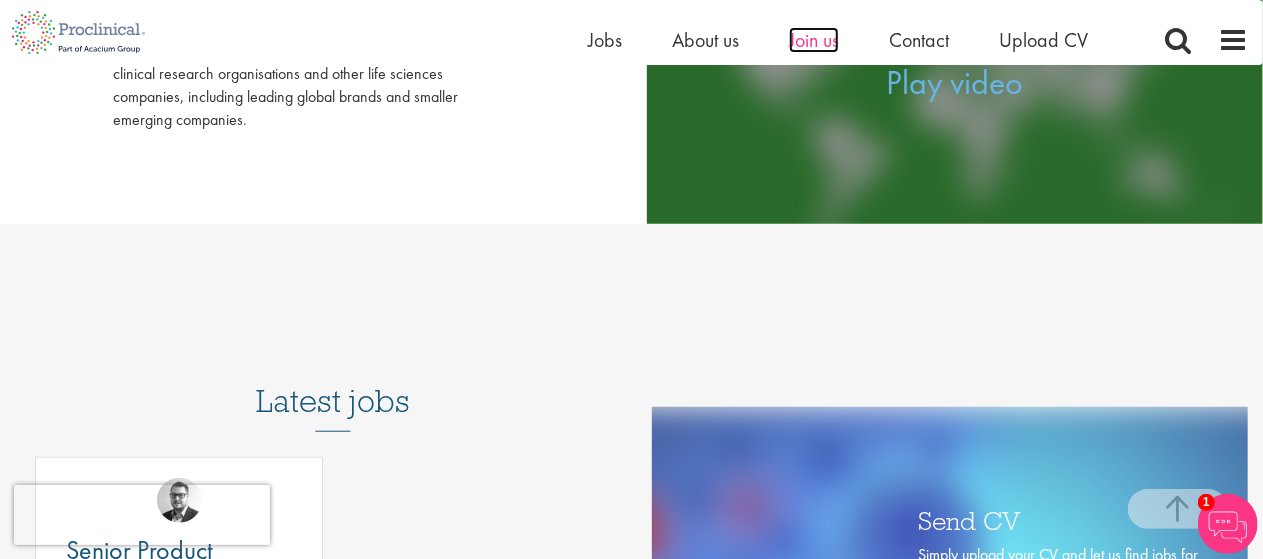click on "Join us" at bounding box center [814, 40] 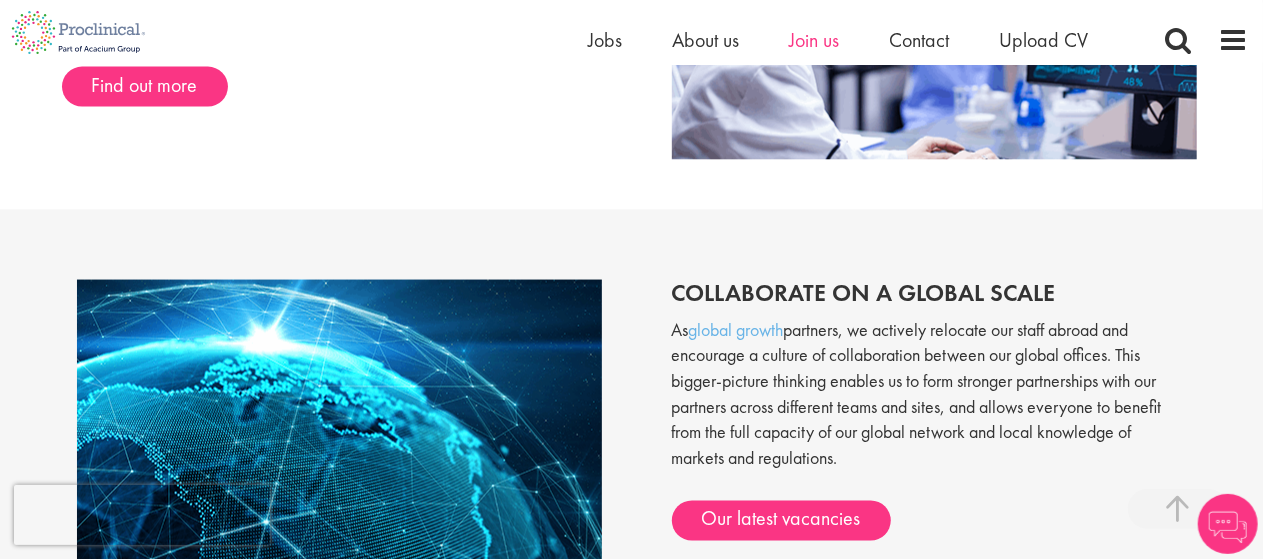 scroll, scrollTop: 1700, scrollLeft: 0, axis: vertical 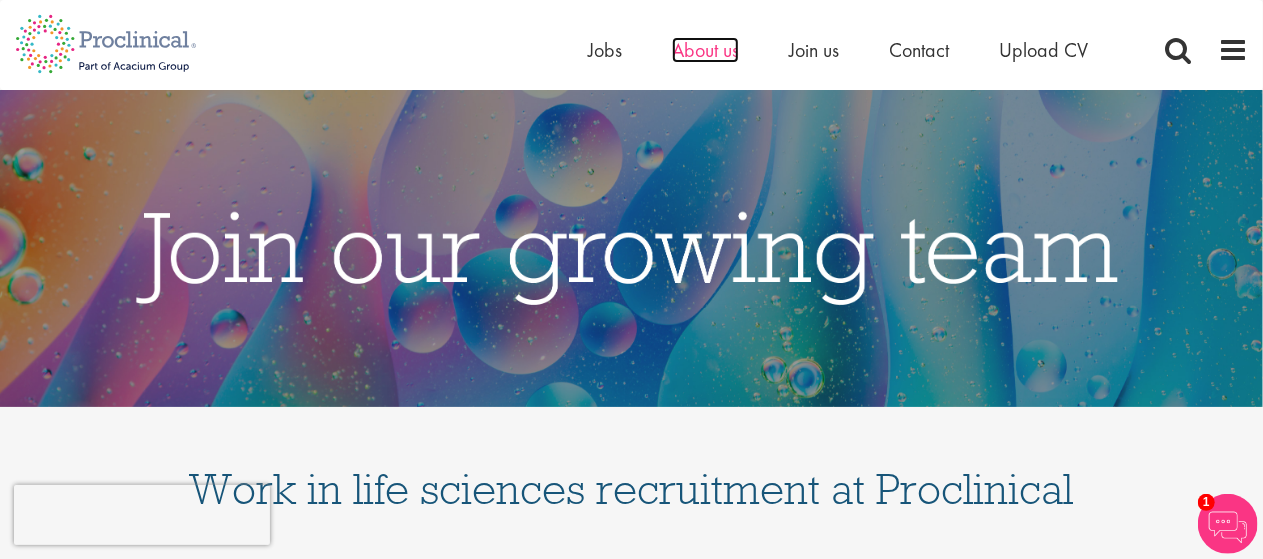 click on "About us" at bounding box center (705, 50) 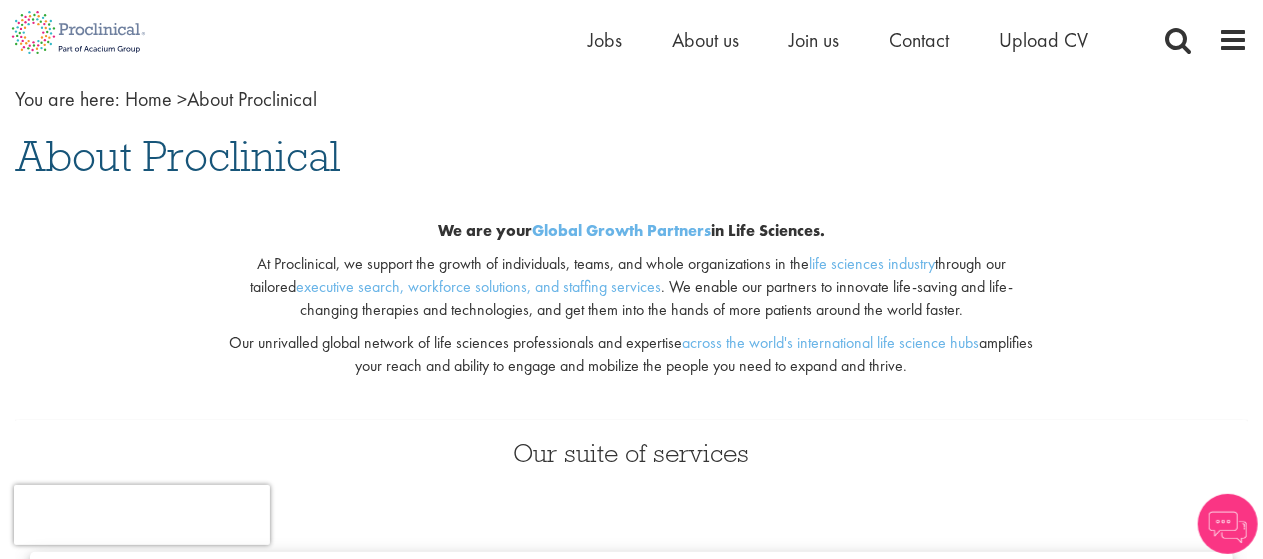 scroll, scrollTop: 100, scrollLeft: 0, axis: vertical 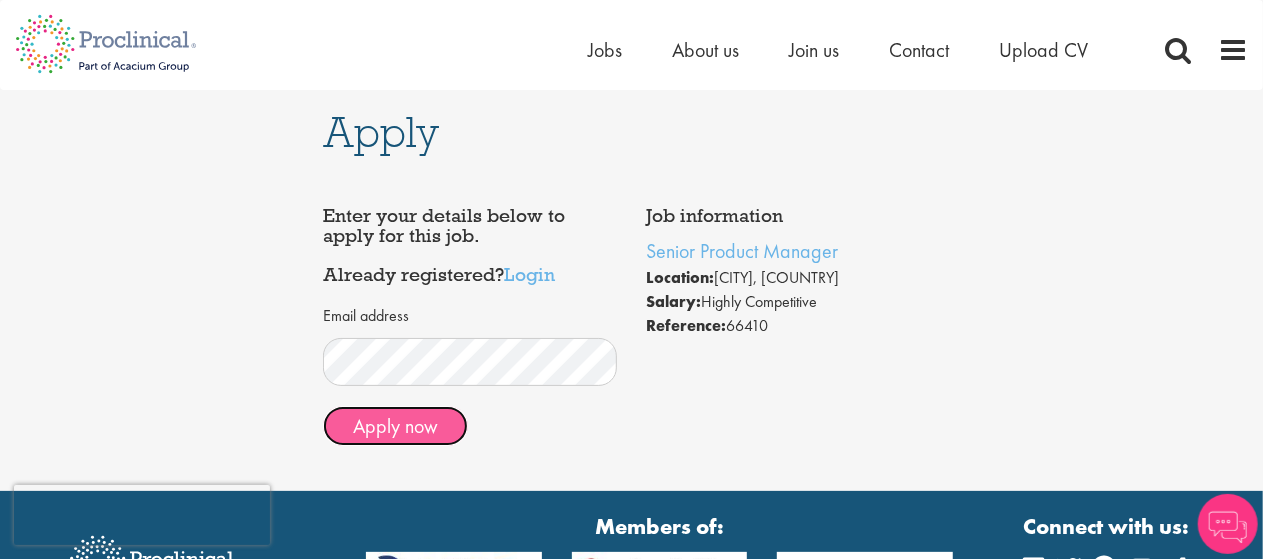 click on "Apply now" at bounding box center (395, 426) 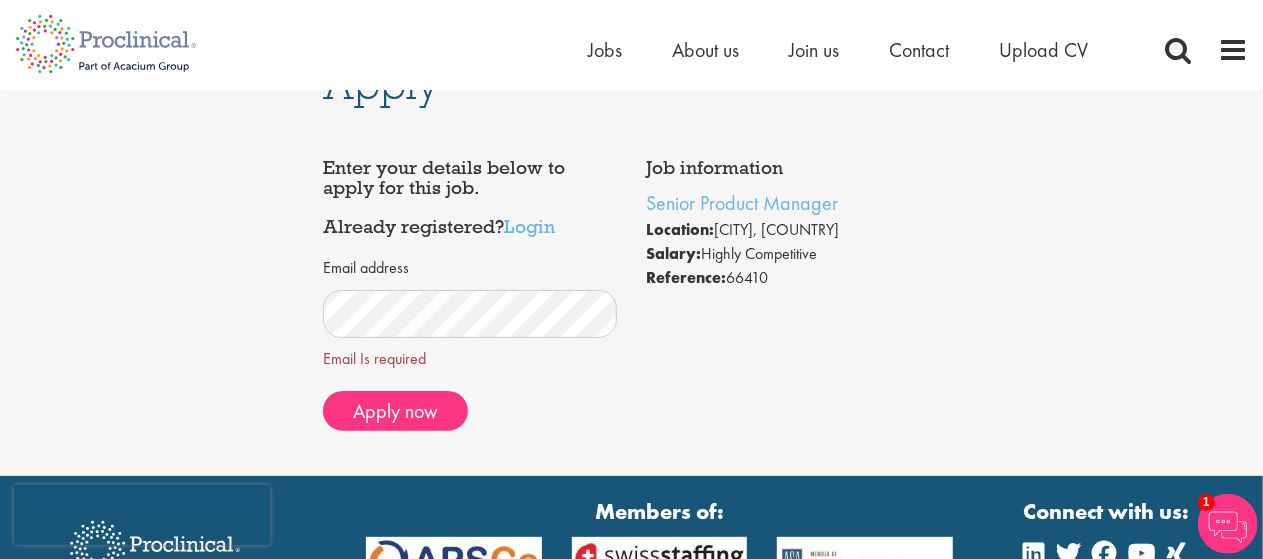 scroll, scrollTop: 0, scrollLeft: 0, axis: both 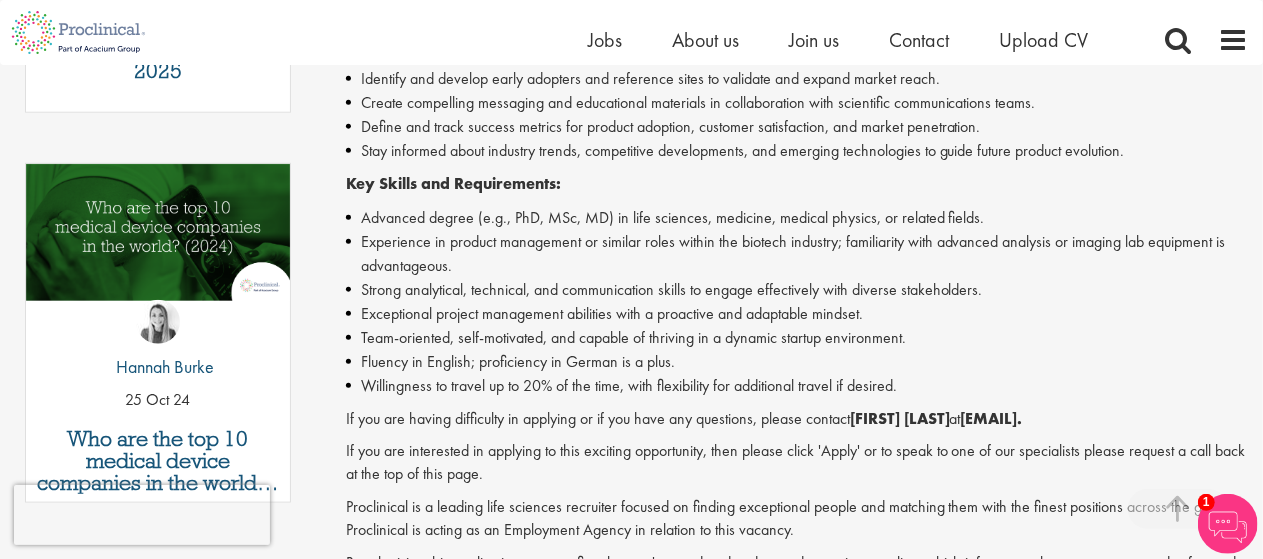 click on "Experience in product management or similar roles within the biotech industry; familiarity with advanced analysis or imaging lab equipment is advantageous." at bounding box center (797, 254) 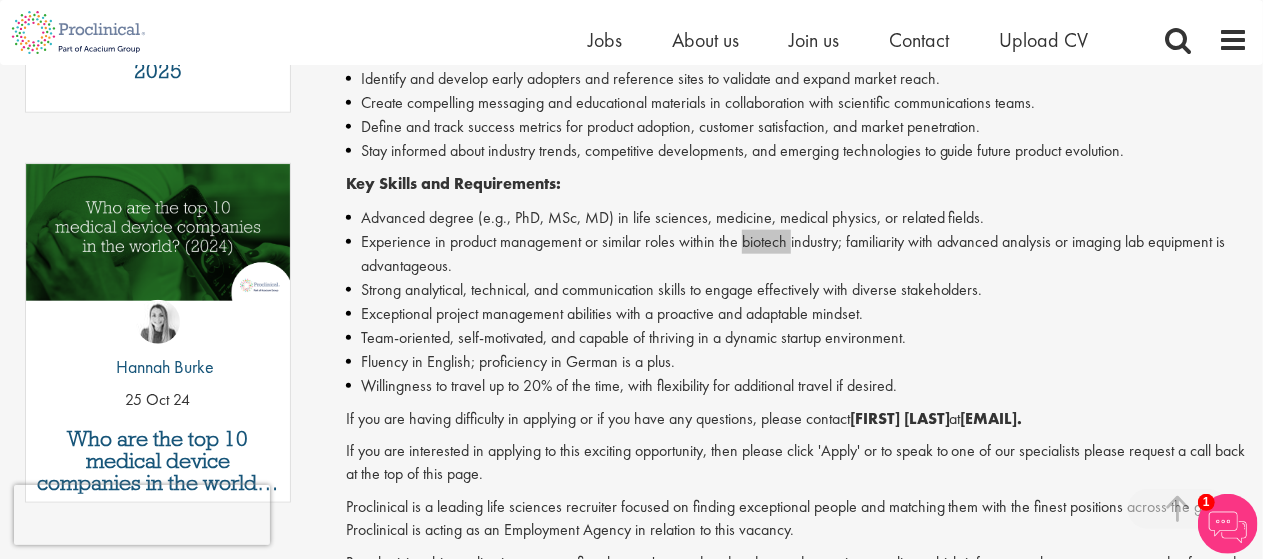 click on "Experience in product management or similar roles within the biotech industry; familiarity with advanced analysis or imaging lab equipment is advantageous." at bounding box center [797, 254] 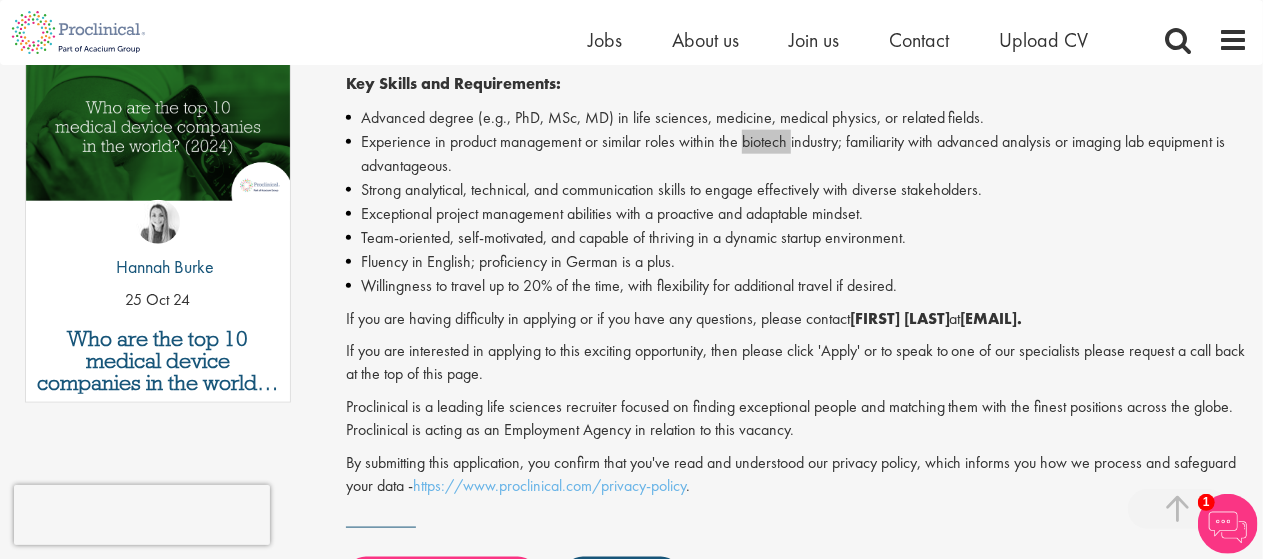 drag, startPoint x: 854, startPoint y: 317, endPoint x: 980, endPoint y: 319, distance: 126.01587 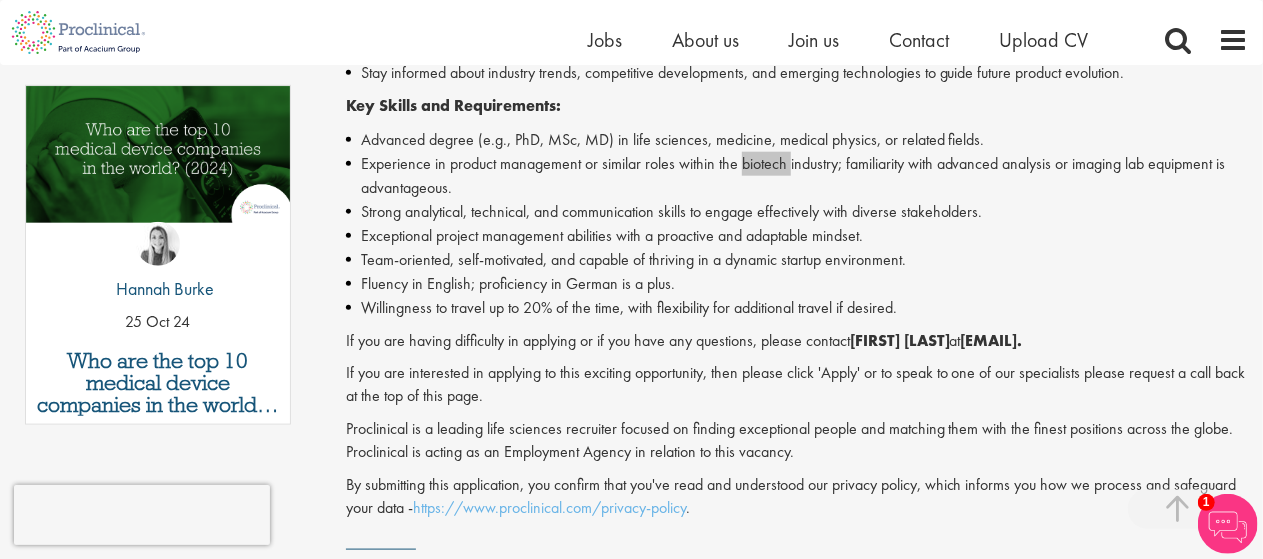 scroll, scrollTop: 1000, scrollLeft: 0, axis: vertical 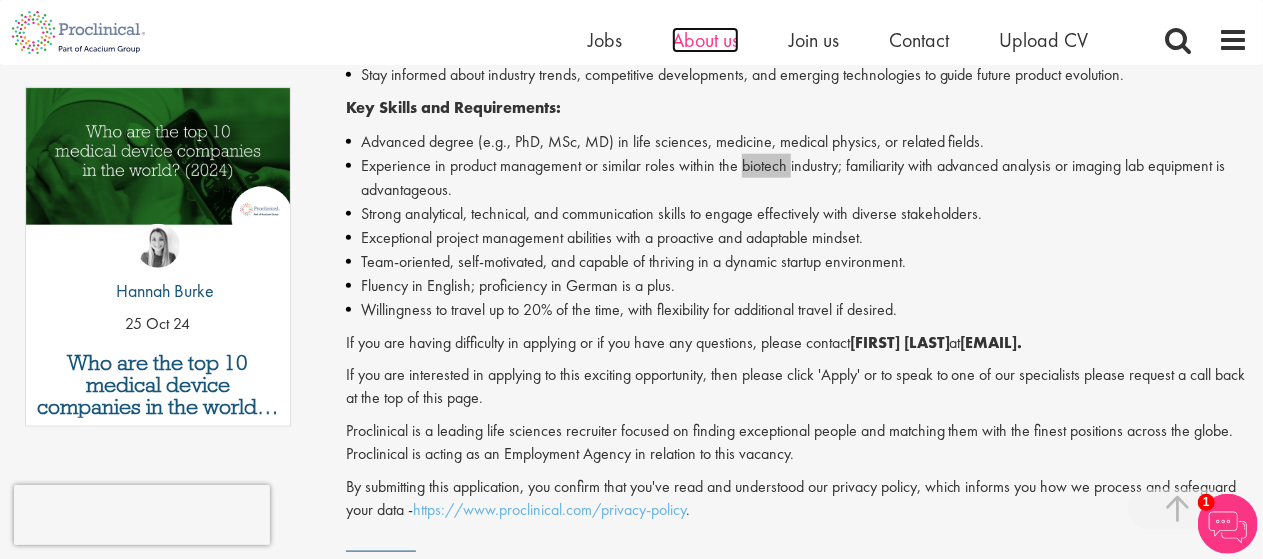 click on "About us" at bounding box center (705, 40) 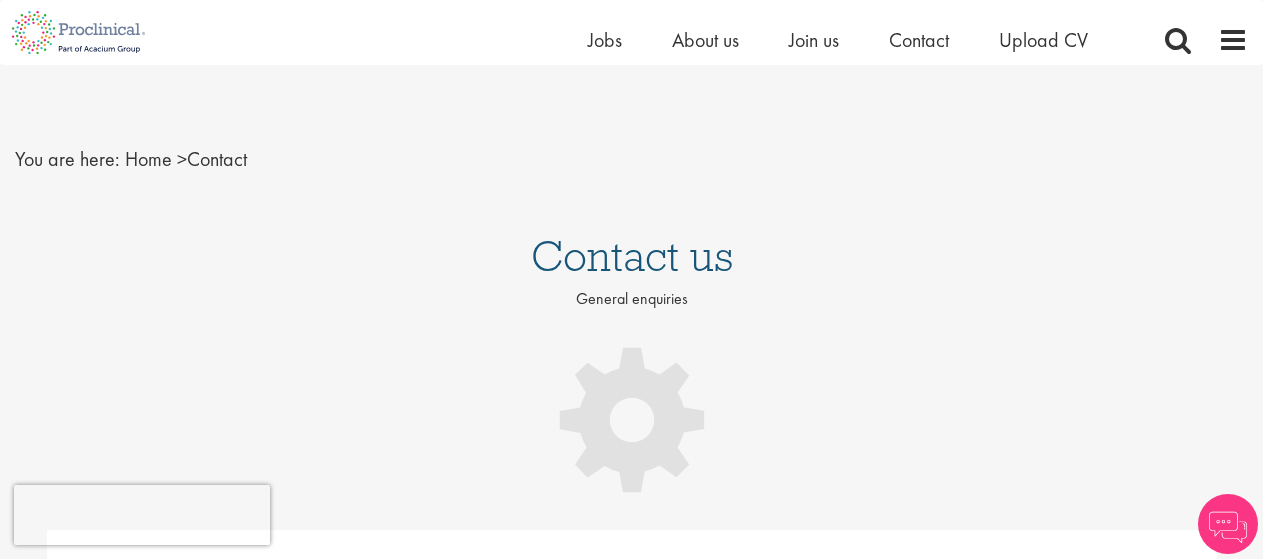 scroll, scrollTop: 200, scrollLeft: 0, axis: vertical 